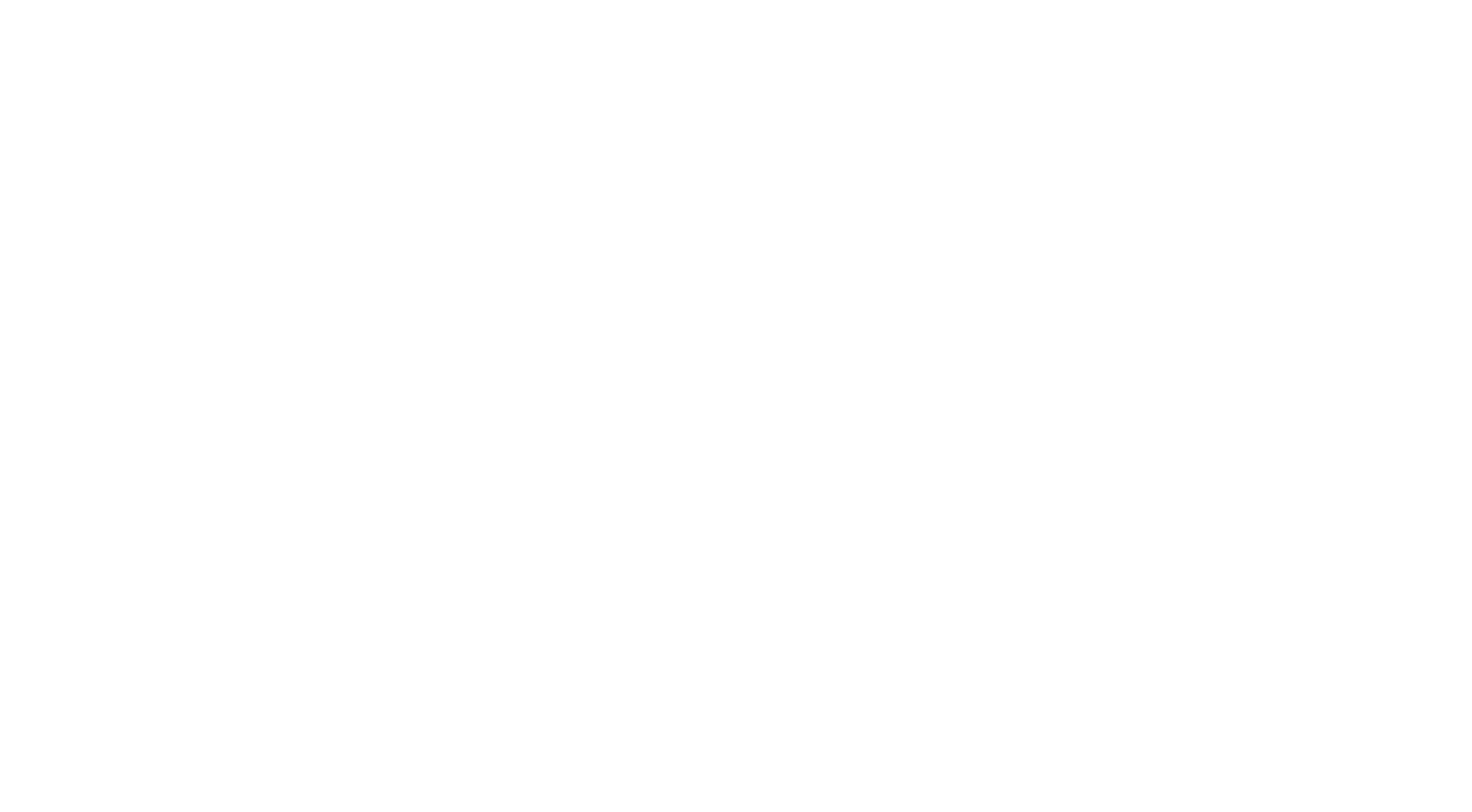 scroll, scrollTop: 0, scrollLeft: 0, axis: both 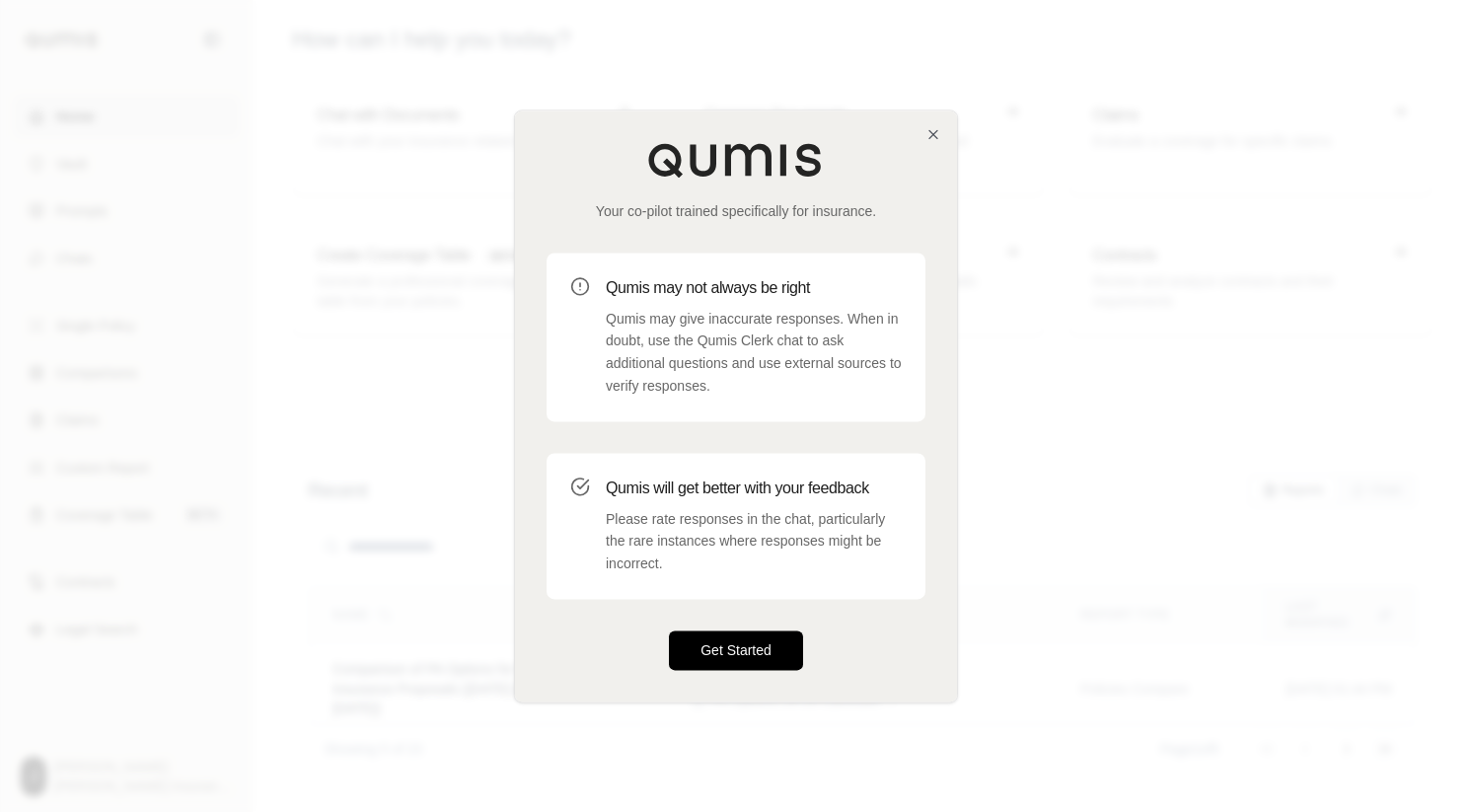 click on "Get Started" at bounding box center (736, 650) 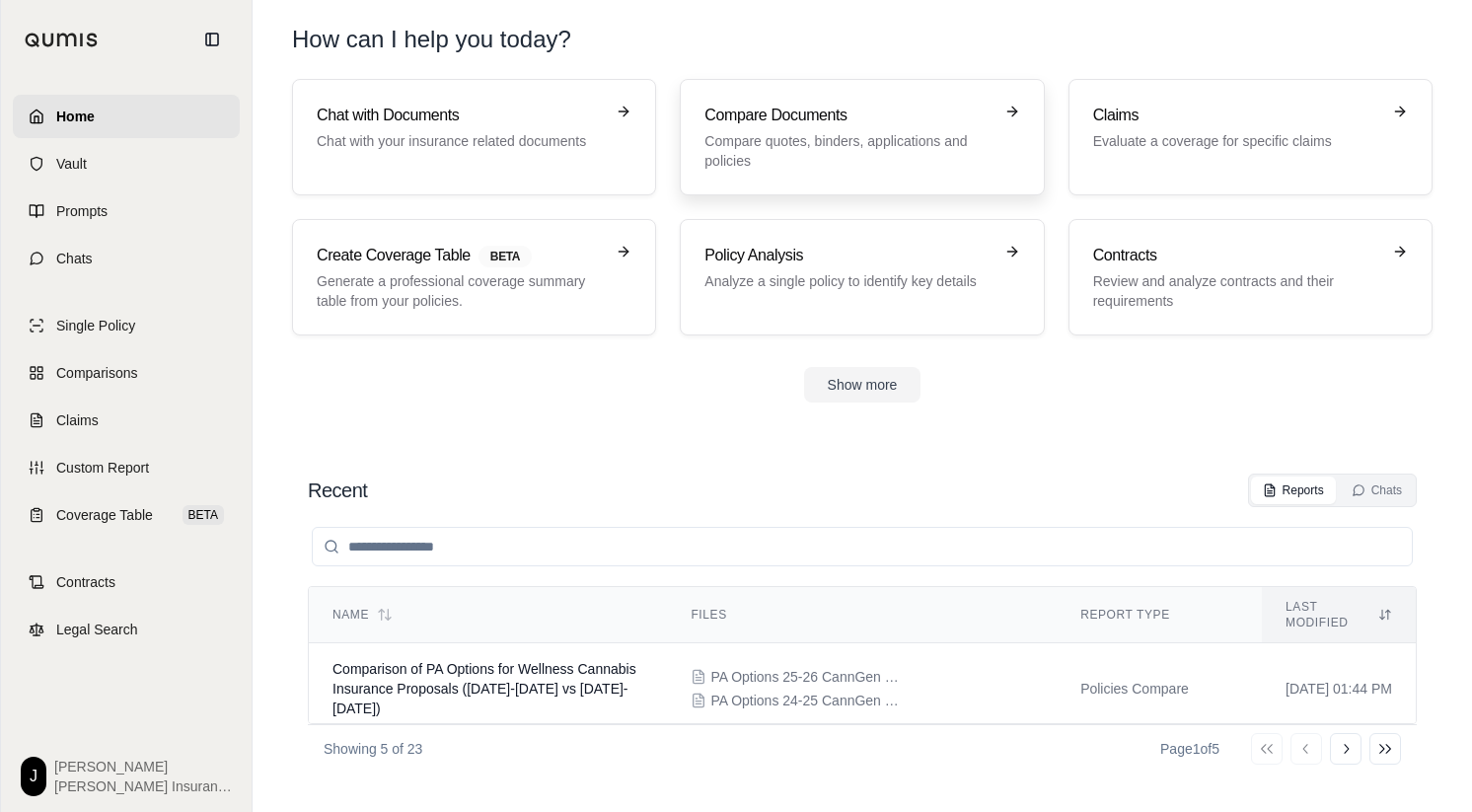 click on "Compare Documents" at bounding box center [847, 115] 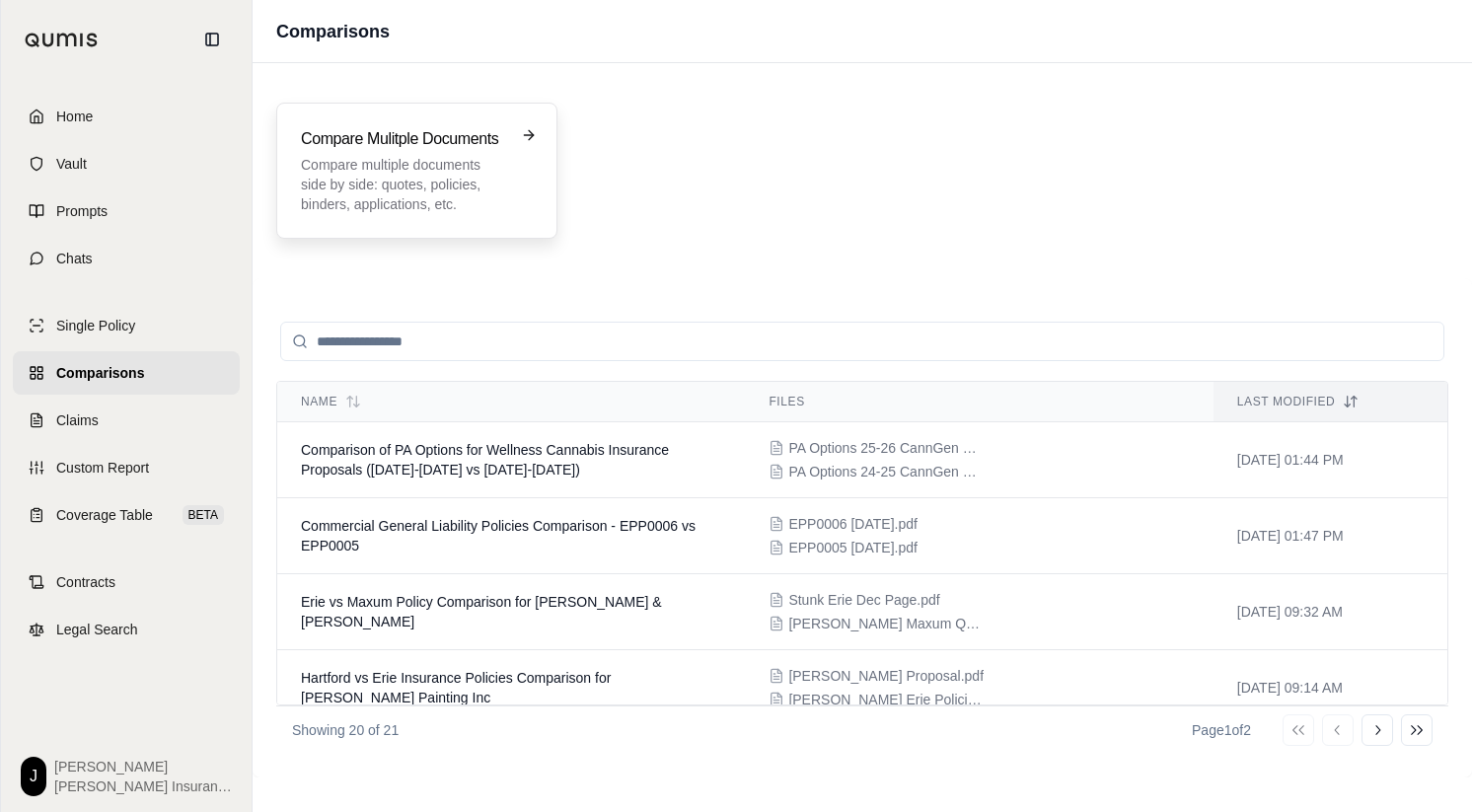 click on "Compare multiple documents side by side: quotes, policies, binders, applications, etc." at bounding box center (403, 185) 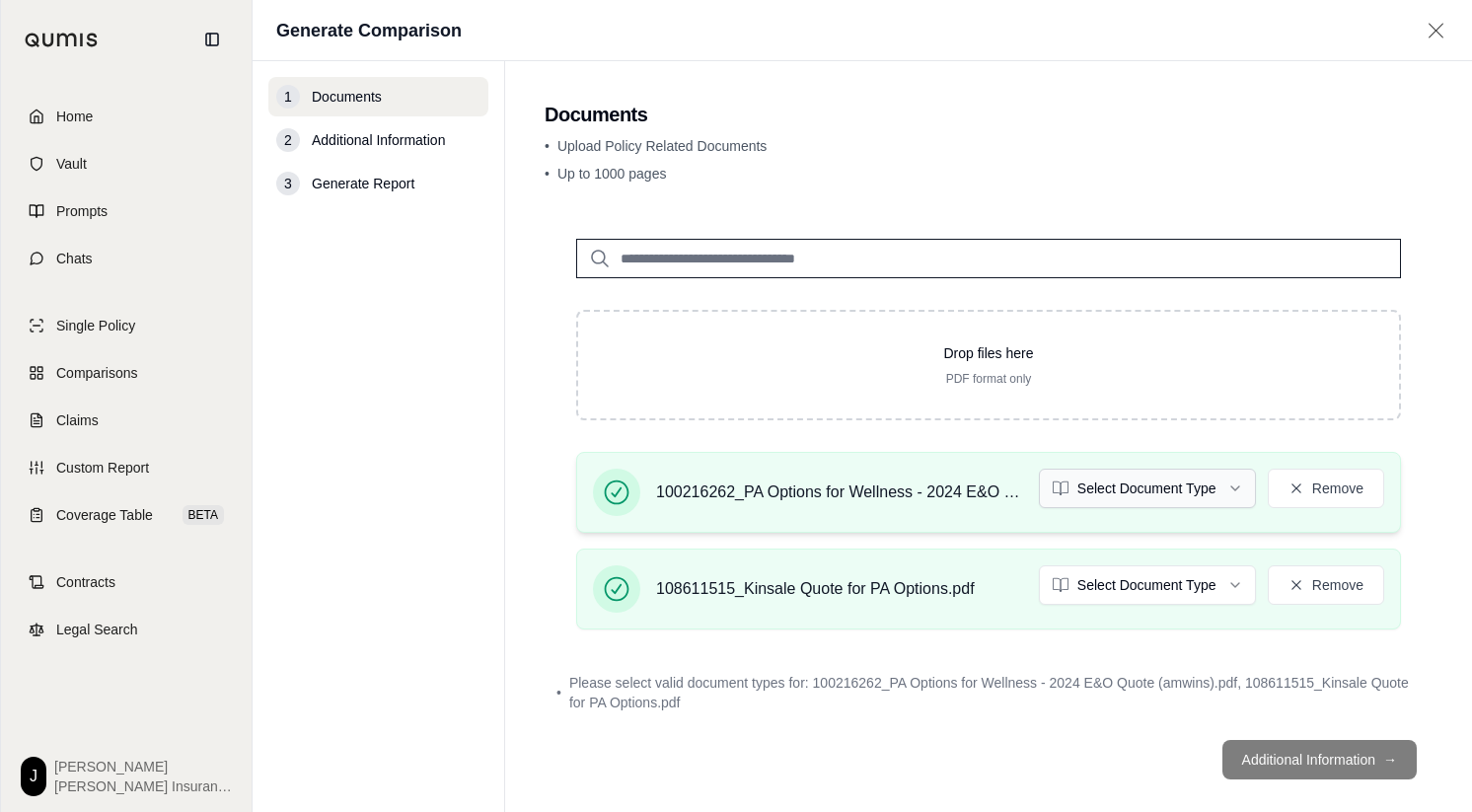 click on "Home Vault Prompts Chats Single Policy Comparisons Claims Custom Report Coverage Table BETA Contracts Legal Search J [PERSON_NAME] Insurance Generate Comparison 1 Documents 2 Additional Information 3 Generate Report Documents • Upload Policy Related Documents • Up to 1000 pages Drop files here PDF format only 100216262_PA Options for Wellness - 2024 E&O Quote (amwins).pdf Select Document Type Remove 108611515_Kinsale Quote for PA Options.pdf Select Document Type Remove • Please select valid document types for: 100216262_PA Options for Wellness - 2024 E&O Quote (amwins).pdf,
108611515_Kinsale Quote for PA Options.pdf Additional Information →" at bounding box center (736, 406) 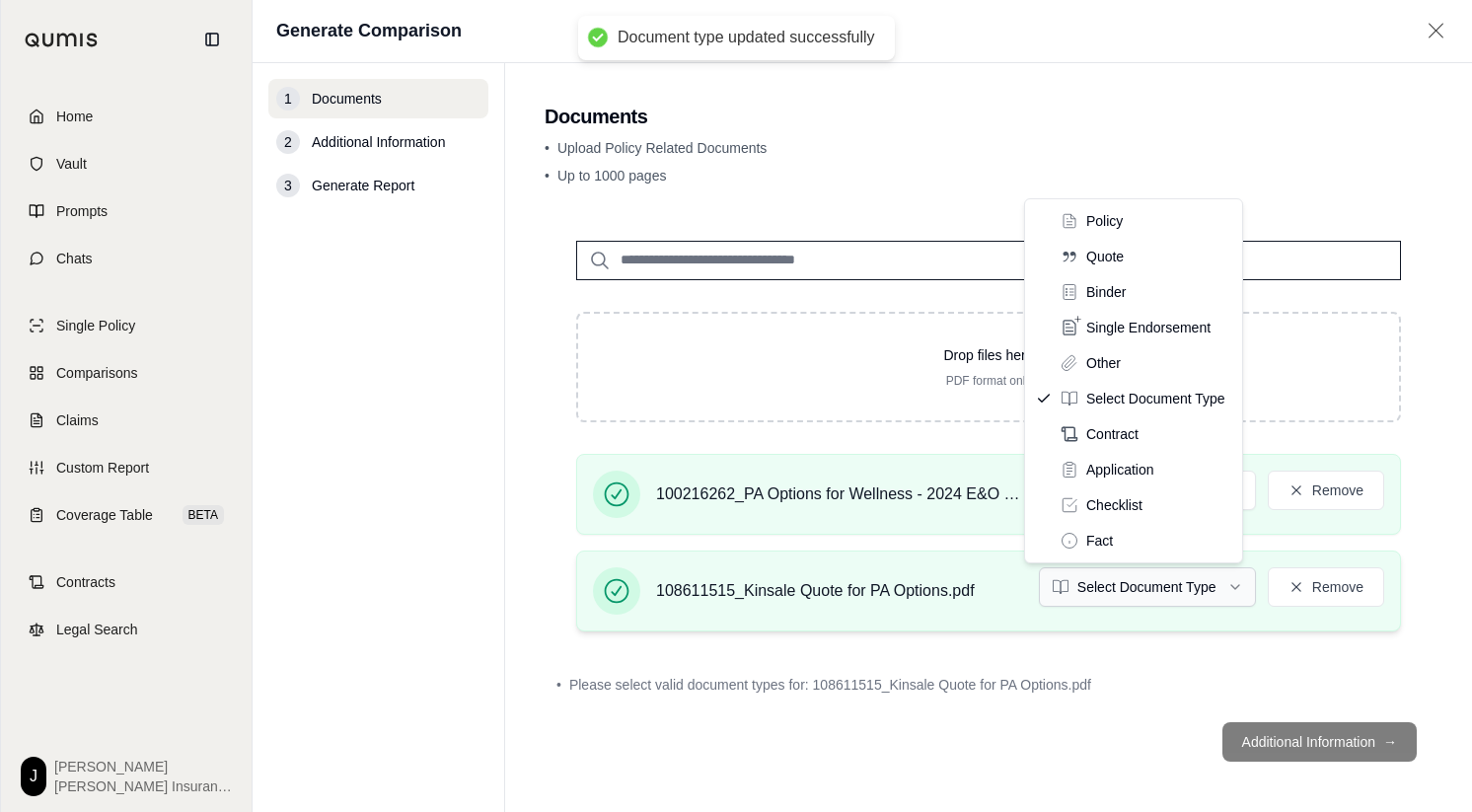 click on "Document type updated successfully Home Vault Prompts Chats Single Policy Comparisons Claims Custom Report Coverage Table BETA Contracts Legal Search J [PERSON_NAME] Insurance Generate Comparison 1 Documents 2 Additional Information 3 Generate Report Documents • Upload Policy Related Documents • Up to 1000 pages Drop files here PDF format only 100216262_PA Options for Wellness - 2024 E&O Quote (amwins).pdf Quote Remove 108611515_Kinsale Quote for PA Options.pdf Select Document Type Remove • Please select valid document types for: 108611515_Kinsale Quote for PA Options.pdf Additional Information →
Policy Quote Binder Single Endorsement Other Select Document Type Contract Application Checklist Fact" at bounding box center (736, 406) 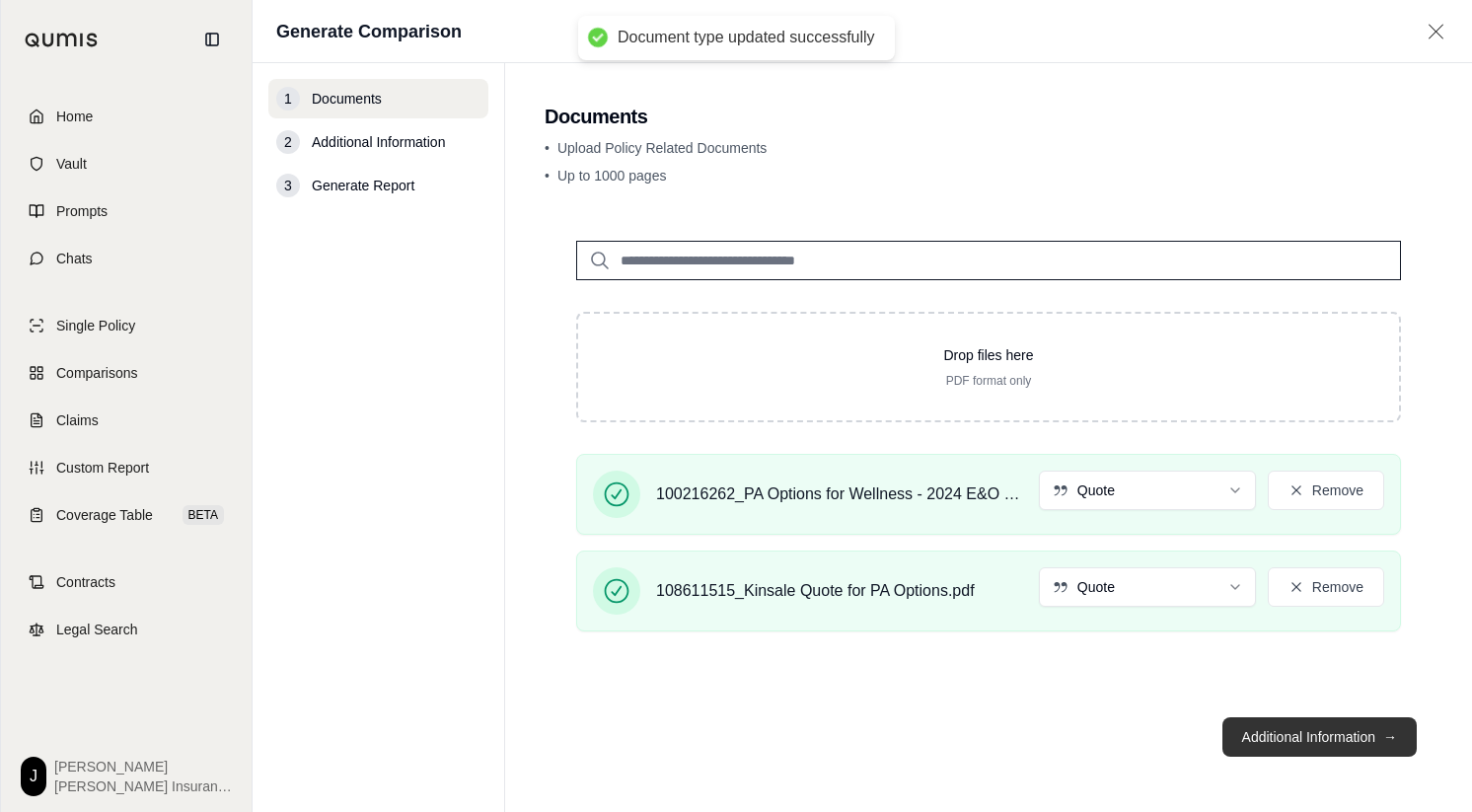click on "Additional Information →" at bounding box center [1319, 737] 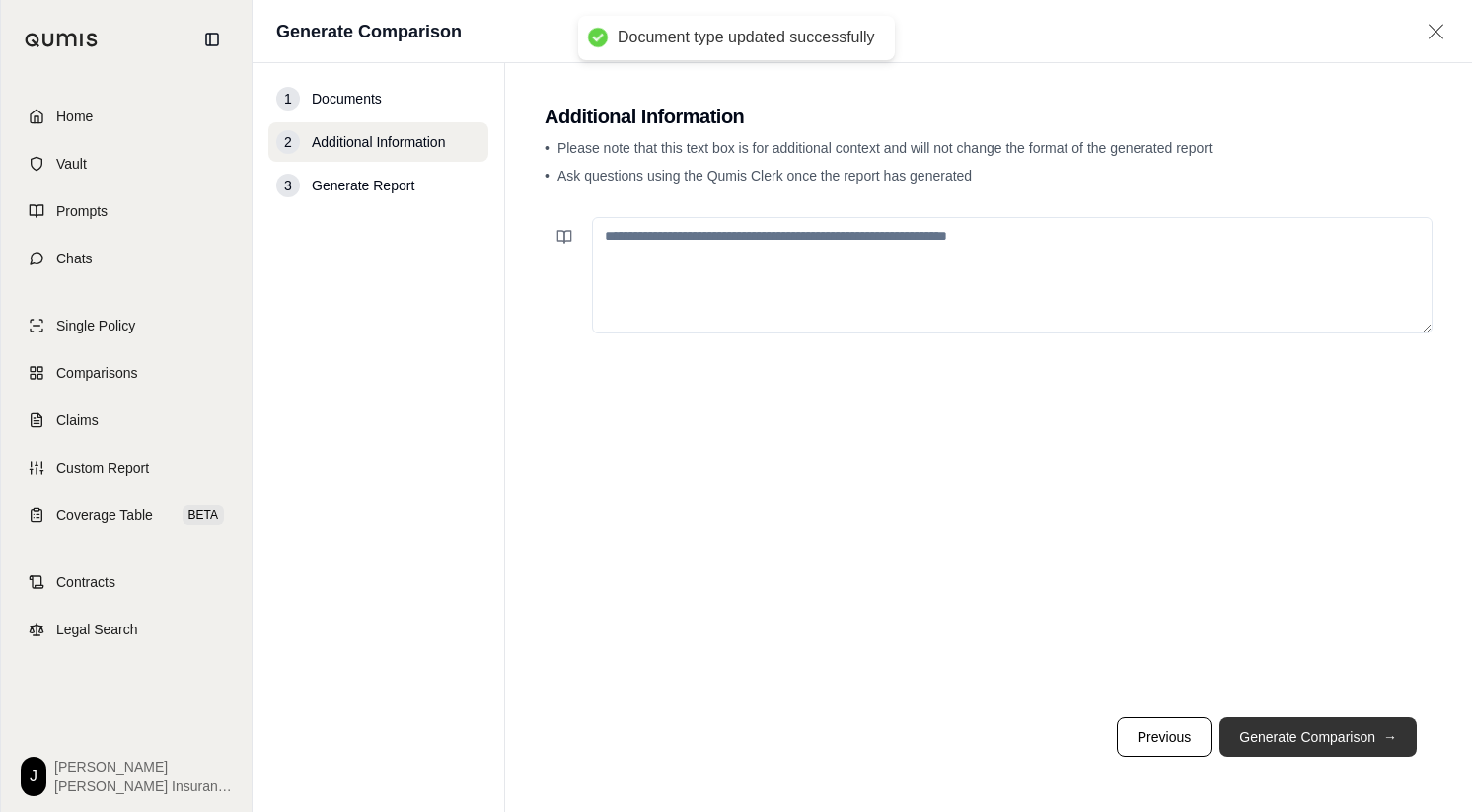 click on "Generate Comparison →" at bounding box center (1318, 737) 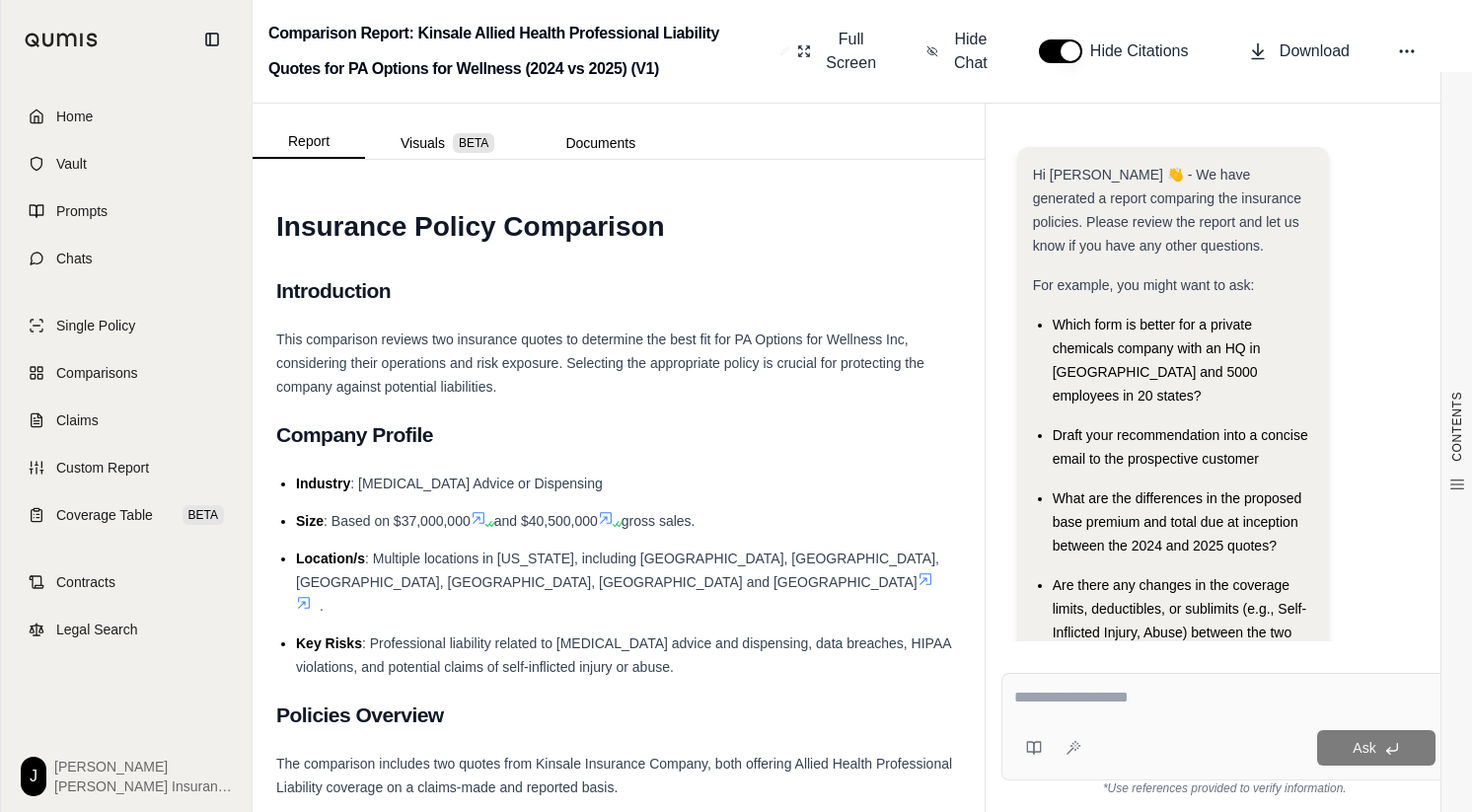 scroll, scrollTop: 0, scrollLeft: 0, axis: both 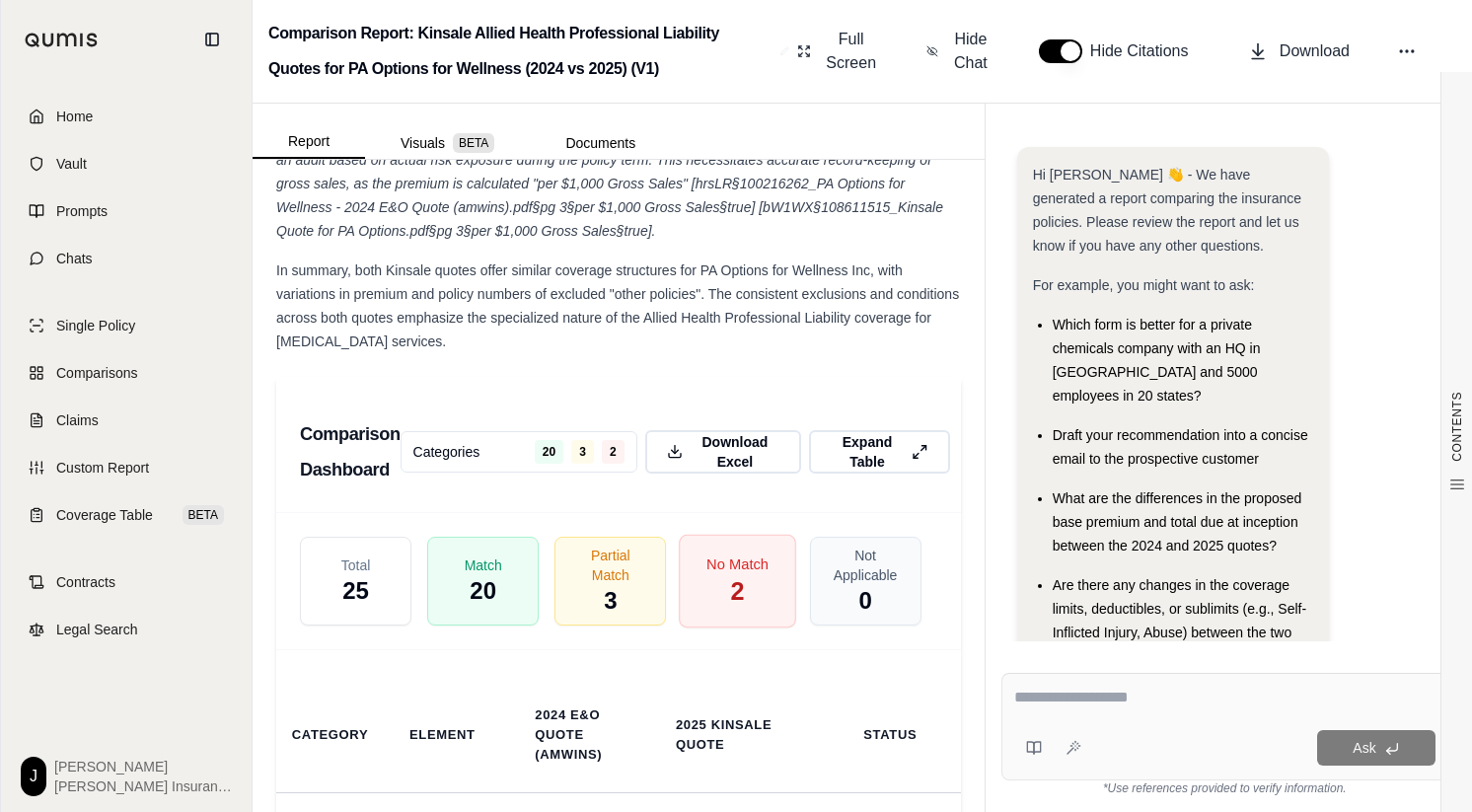 click on "No Match" at bounding box center (737, 563) 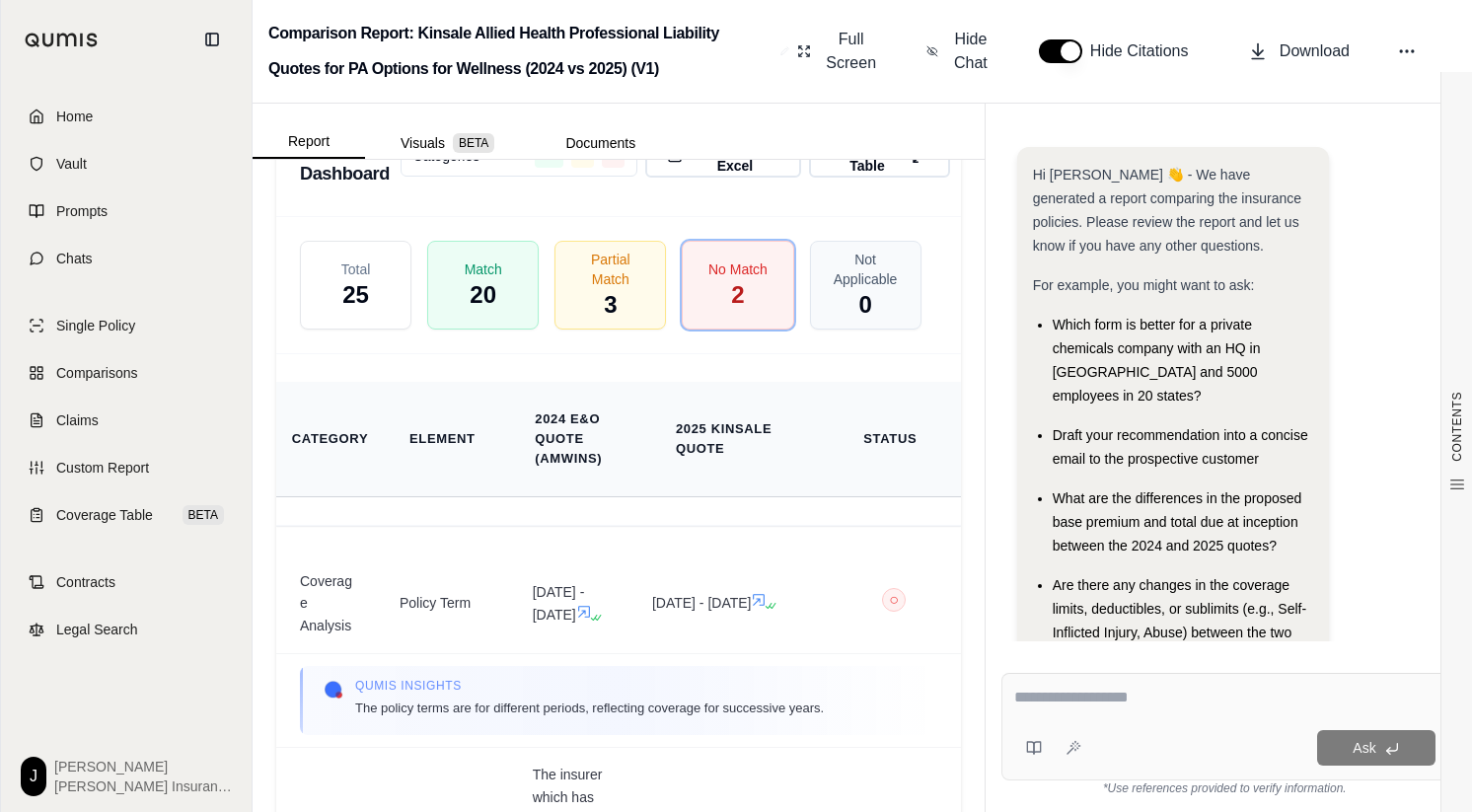 scroll, scrollTop: 4079, scrollLeft: 0, axis: vertical 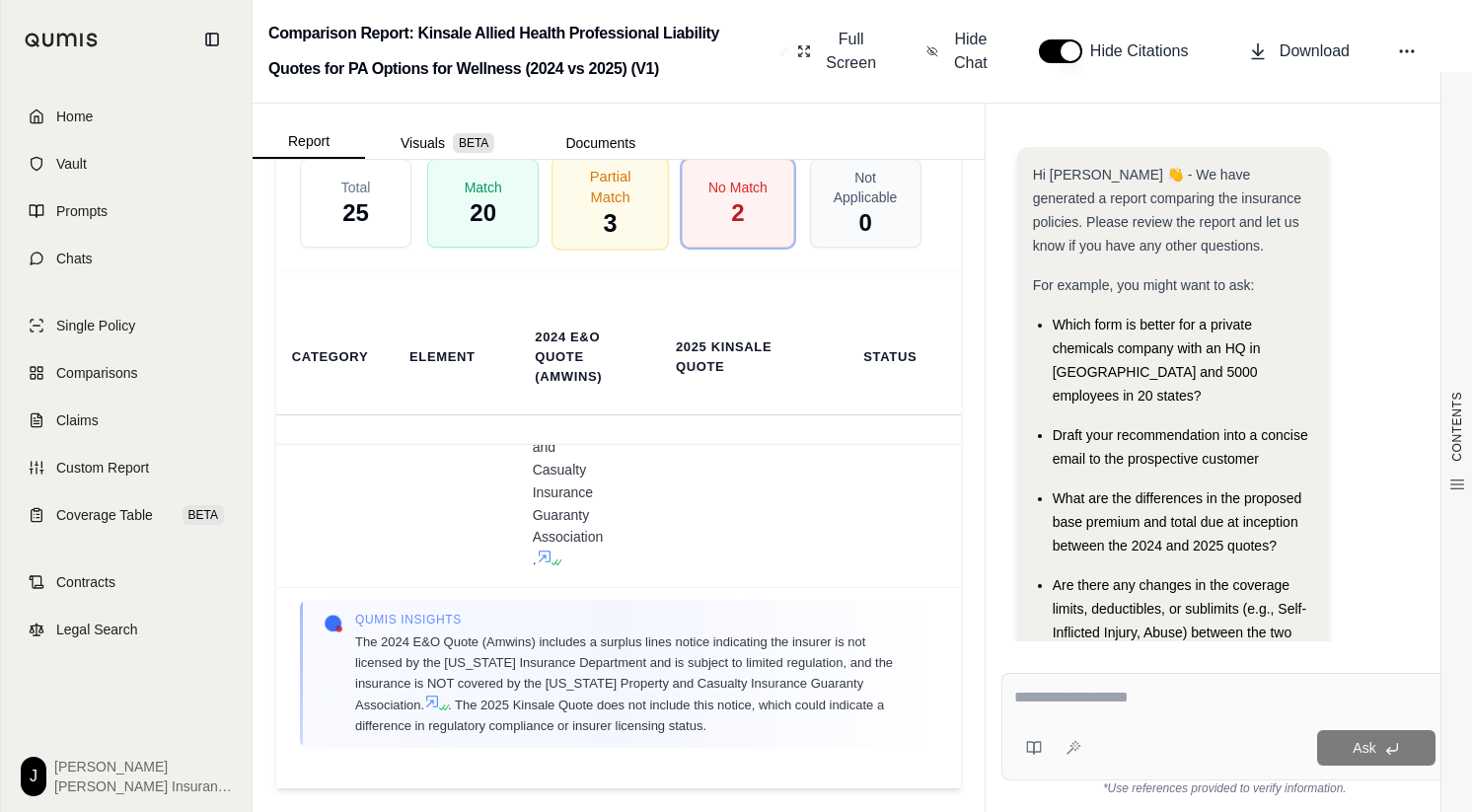click on "Partial Match" at bounding box center (610, 186) 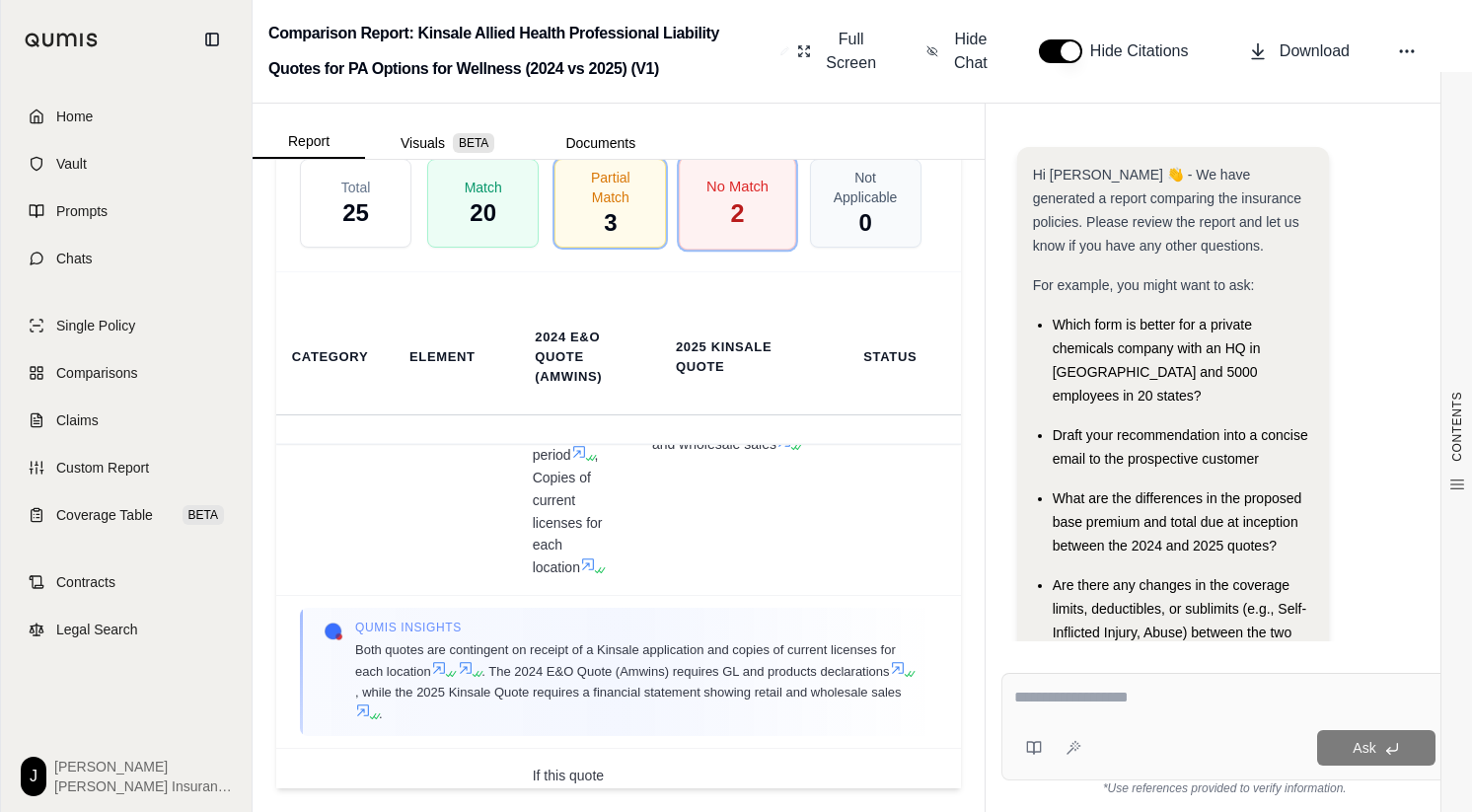 click on "No Match 2" at bounding box center (738, 202) 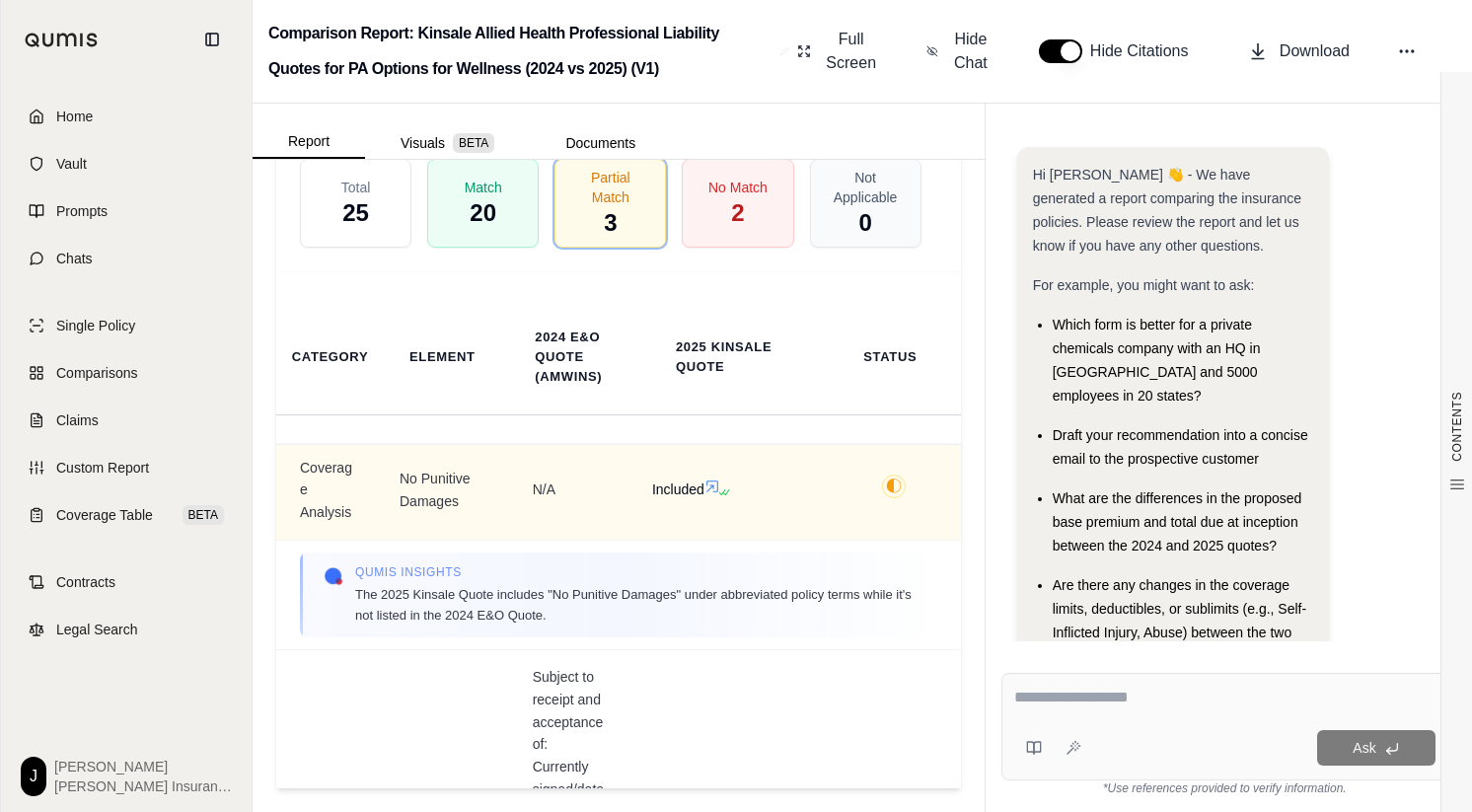 scroll, scrollTop: 0, scrollLeft: 0, axis: both 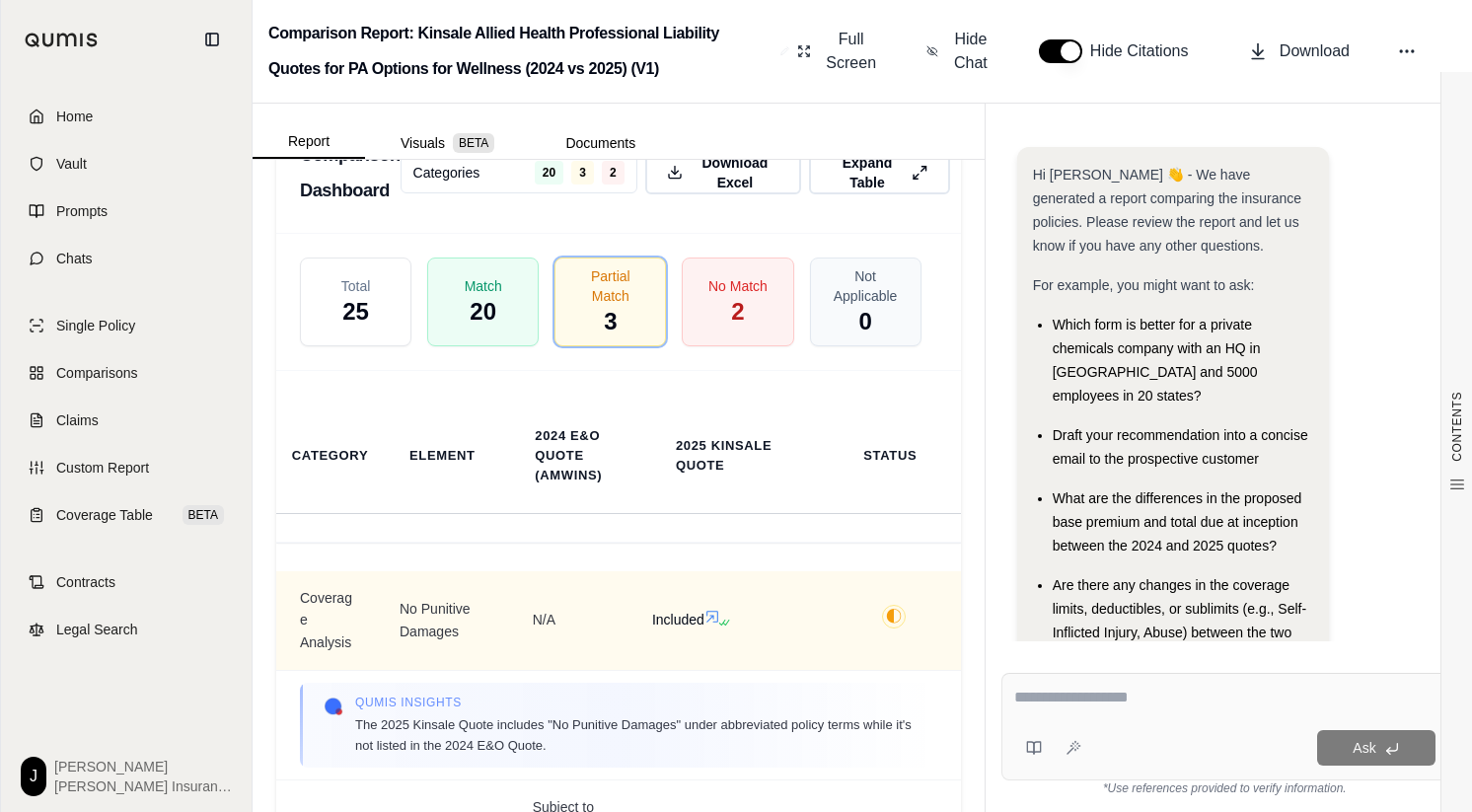 click 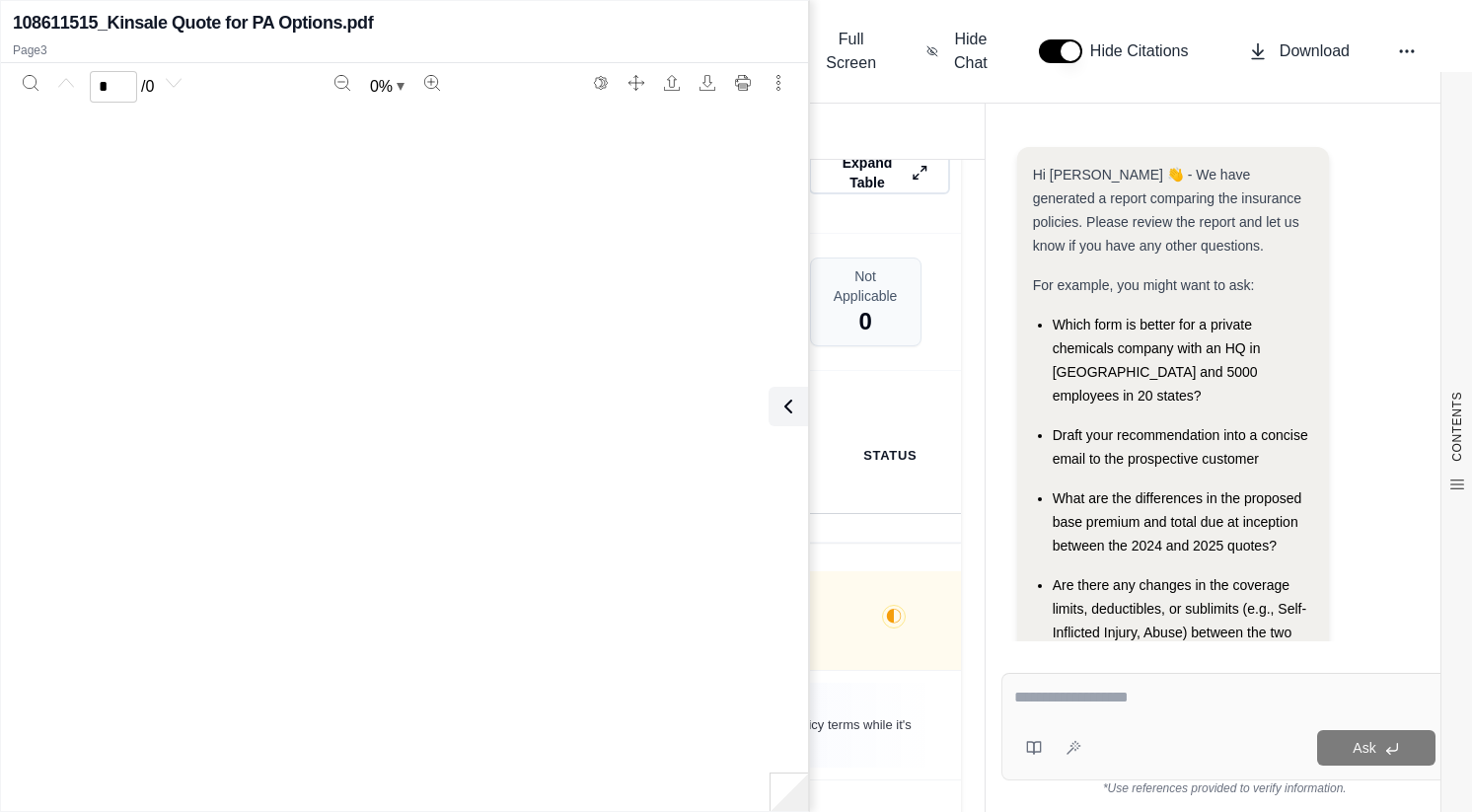 scroll, scrollTop: 90, scrollLeft: 0, axis: vertical 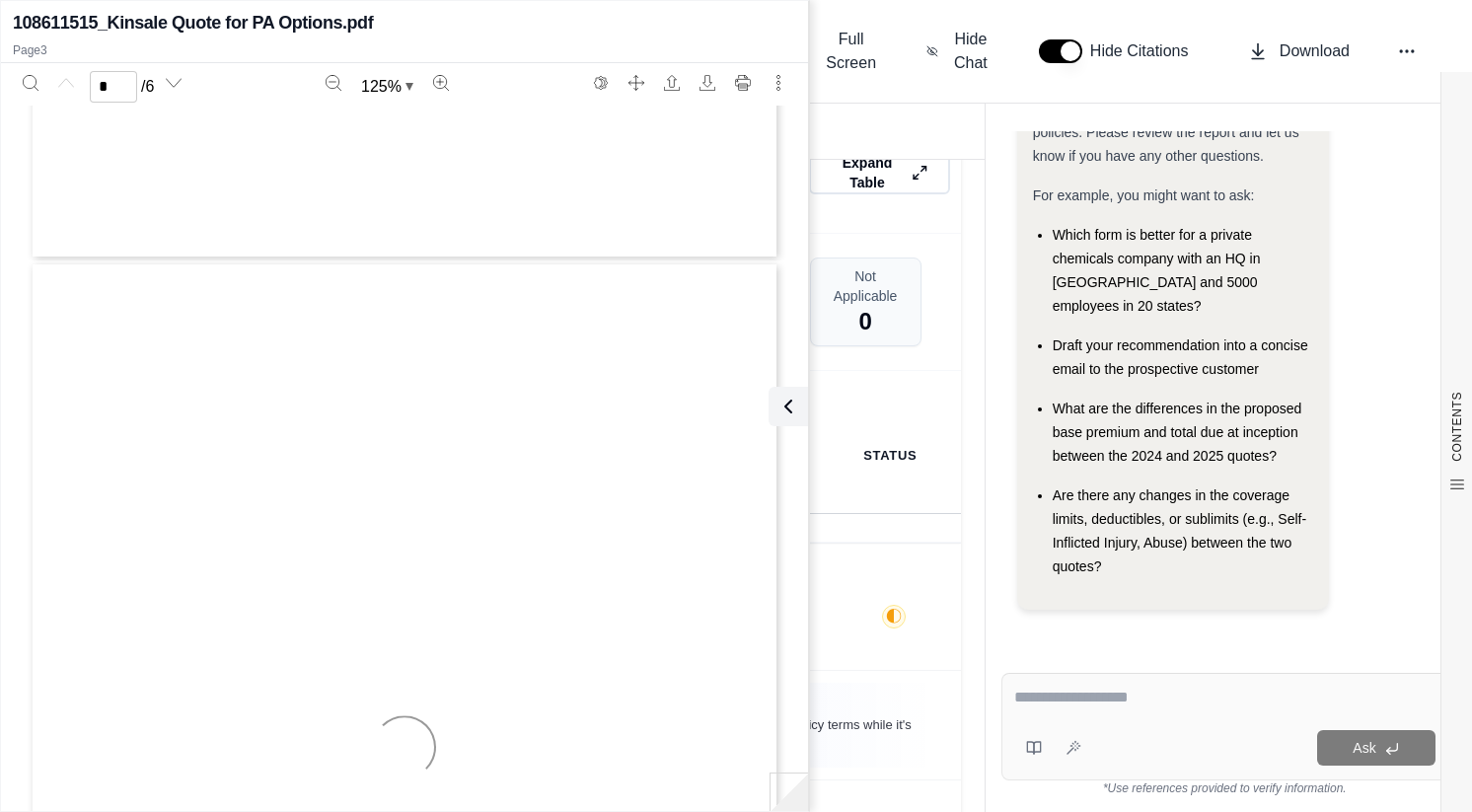 type on "*" 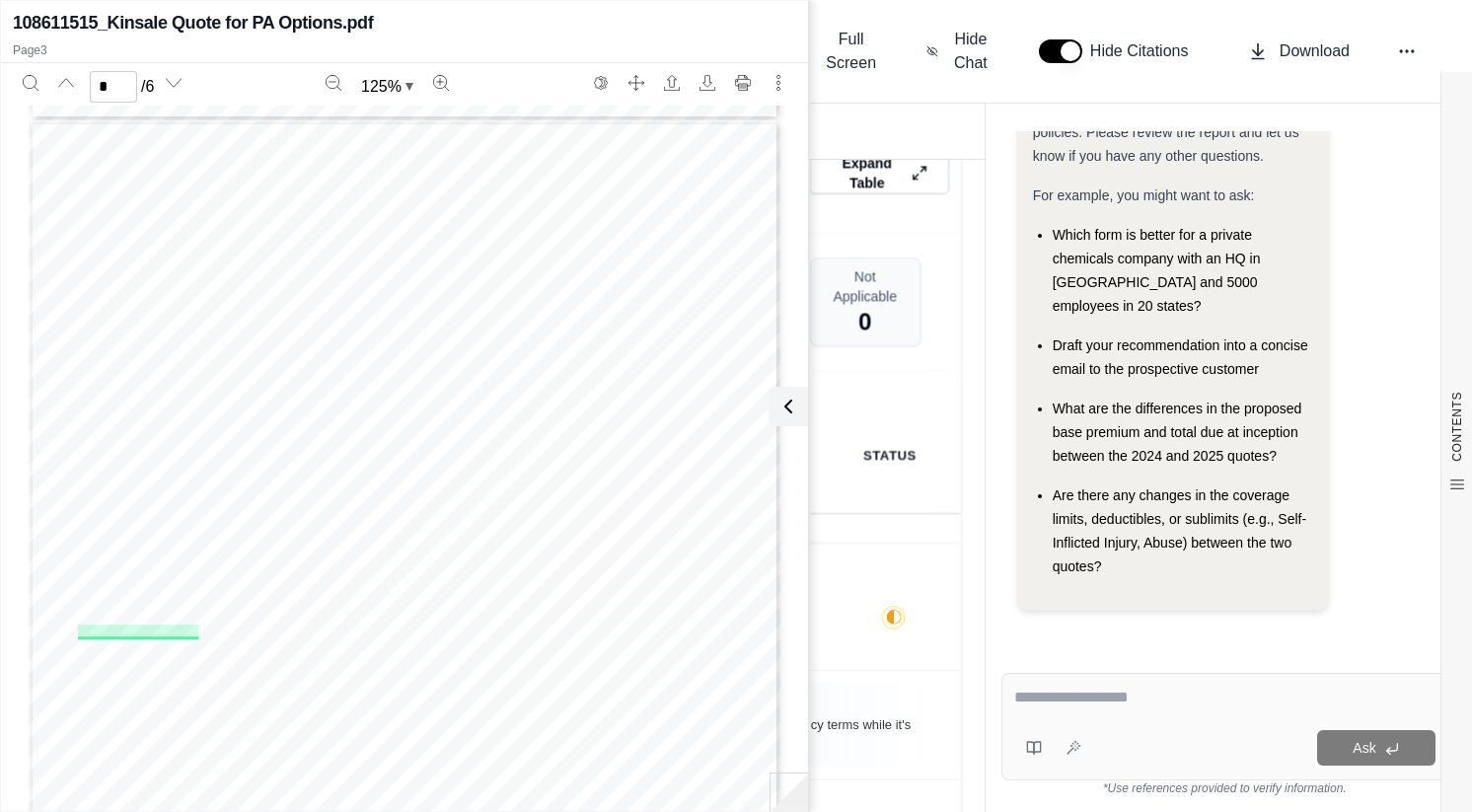 scroll, scrollTop: 1946, scrollLeft: 0, axis: vertical 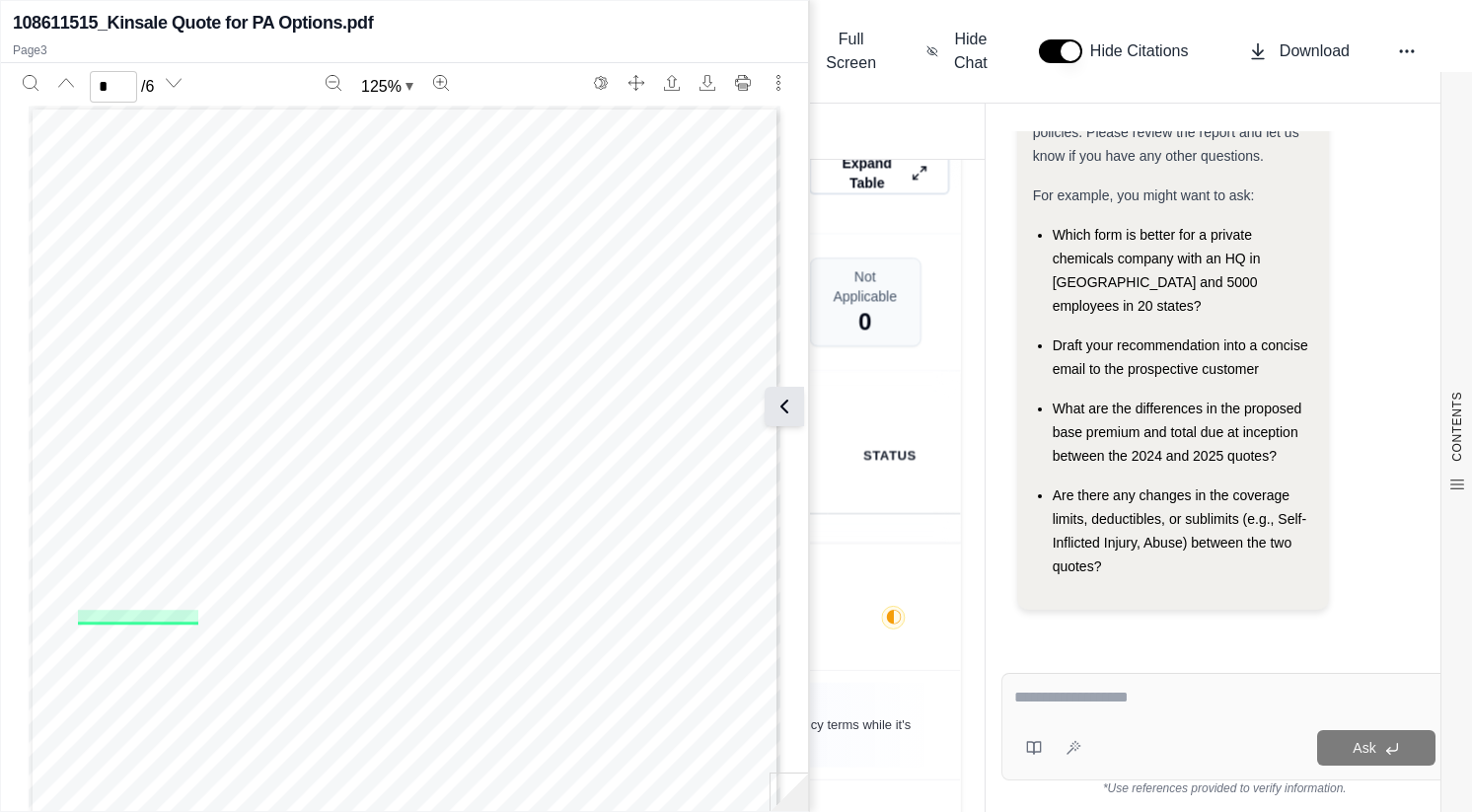 click at bounding box center (784, 406) 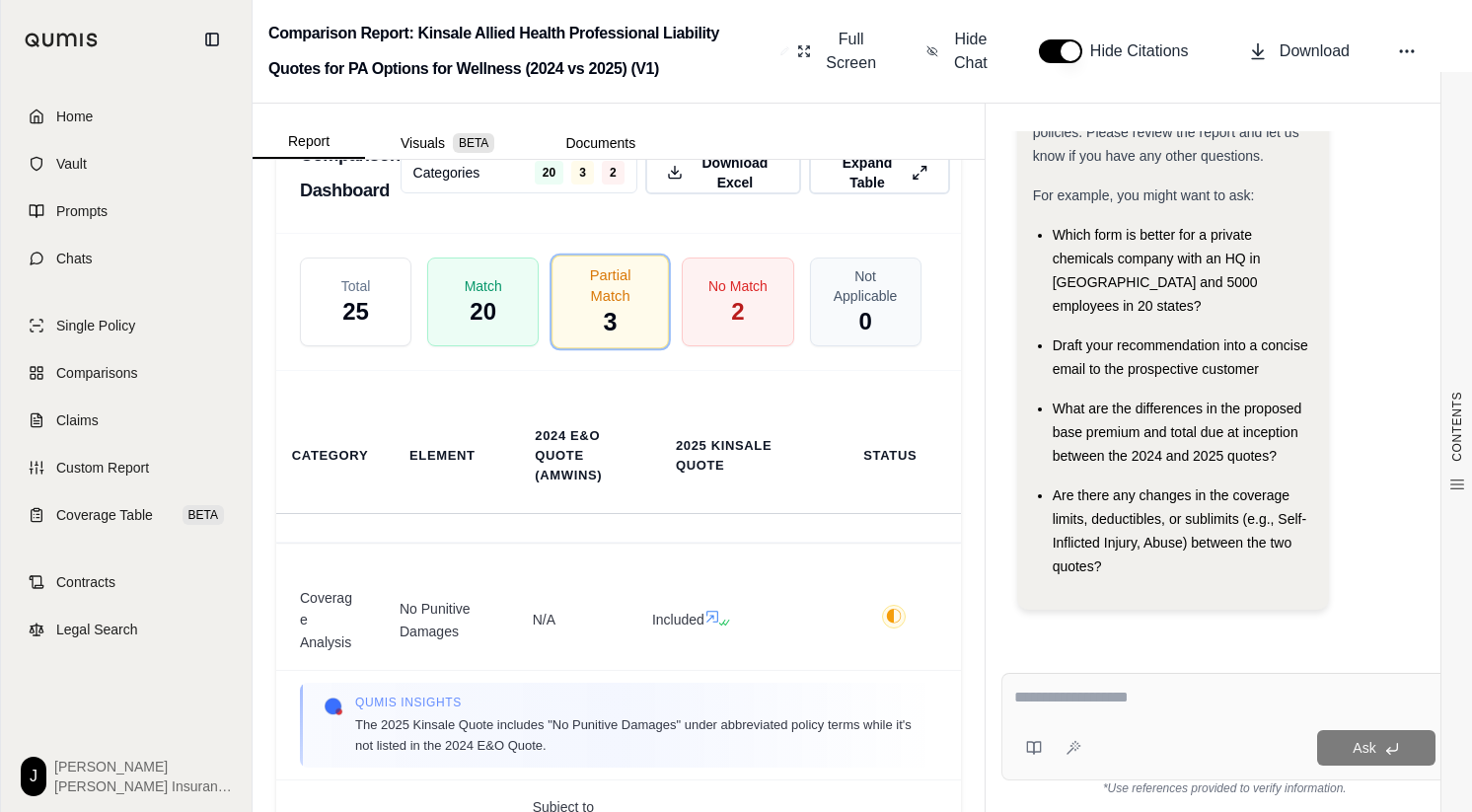 click on "Partial Match 3" at bounding box center [610, 301] 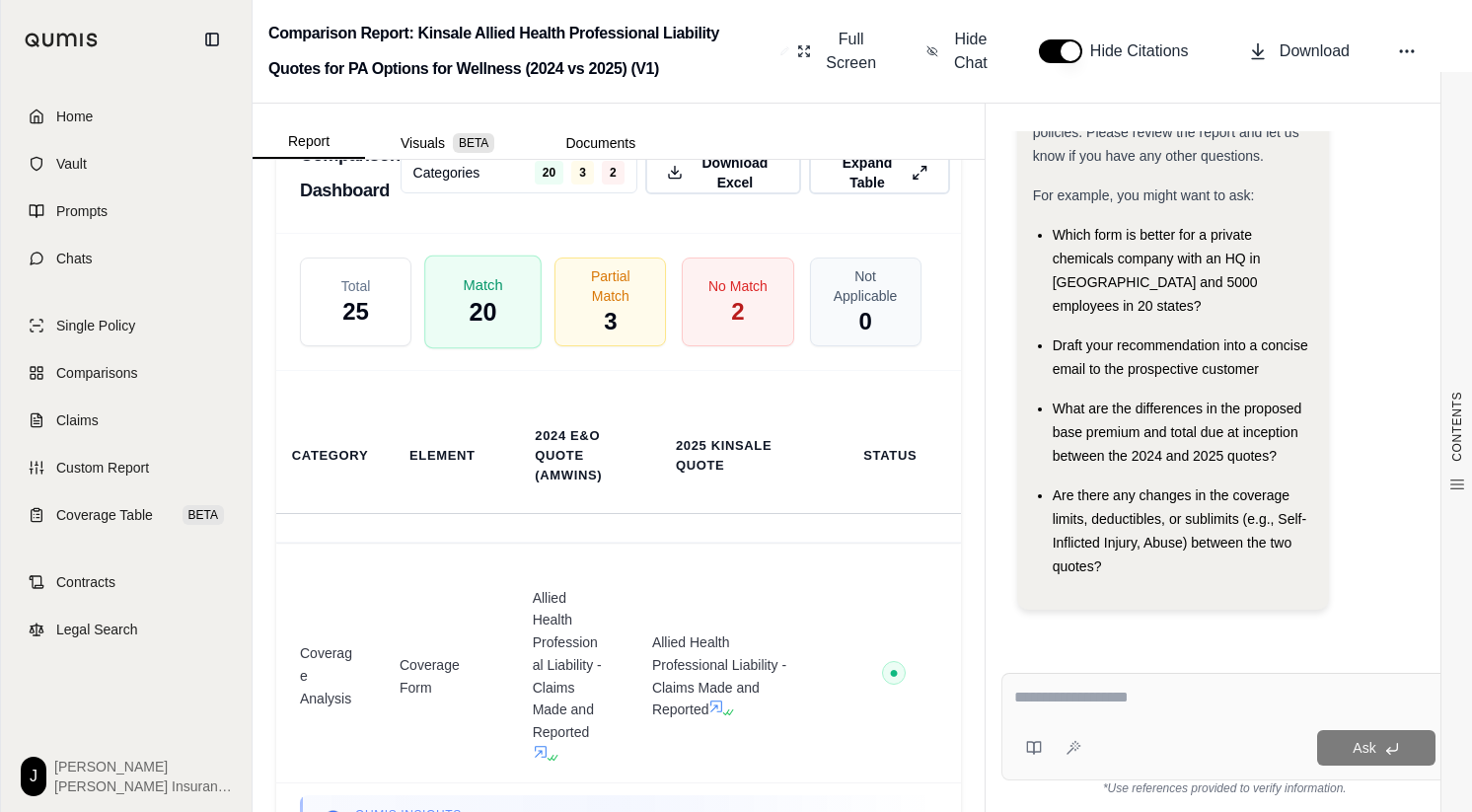 click on "Match" at bounding box center [483, 284] 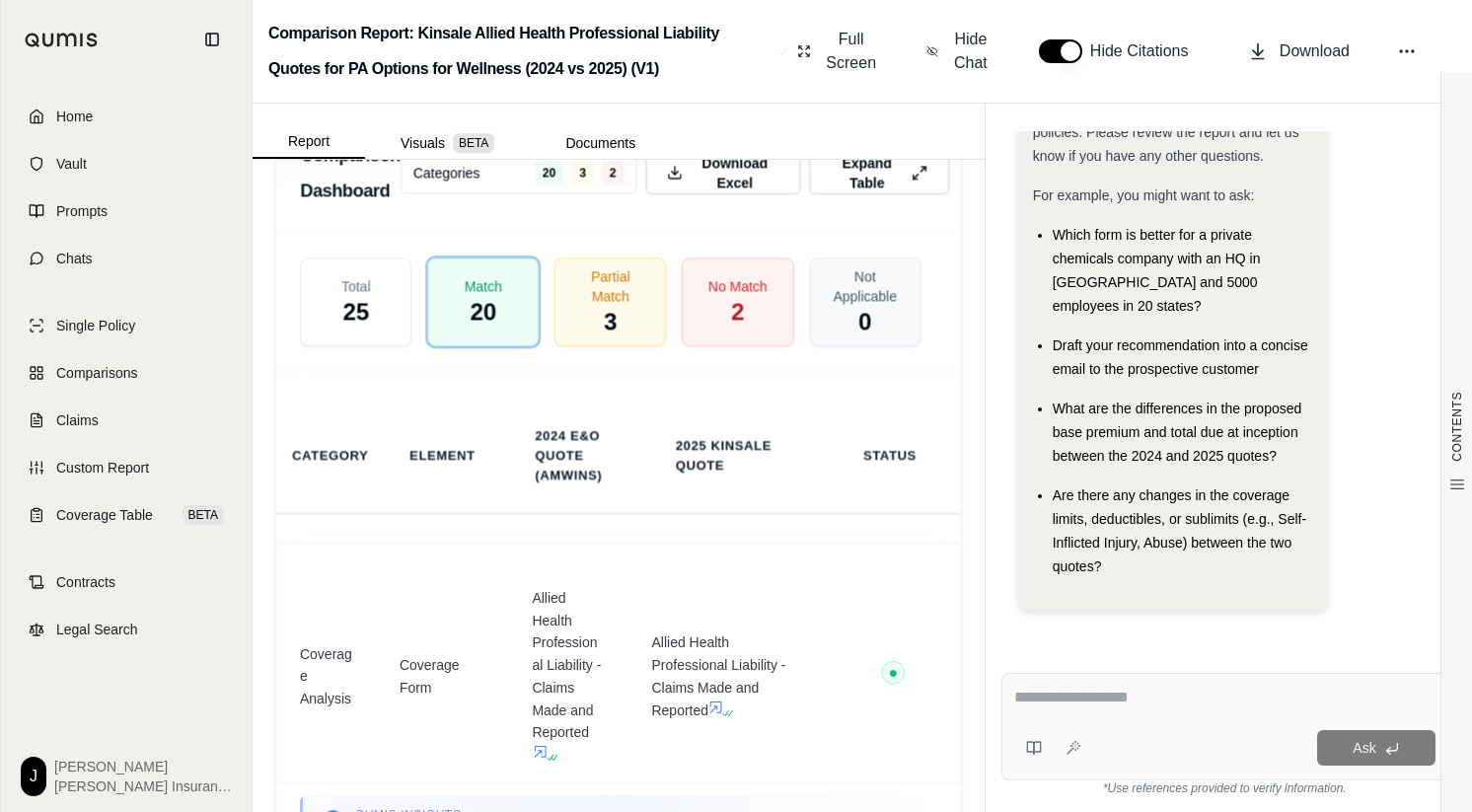 scroll, scrollTop: 4079, scrollLeft: 0, axis: vertical 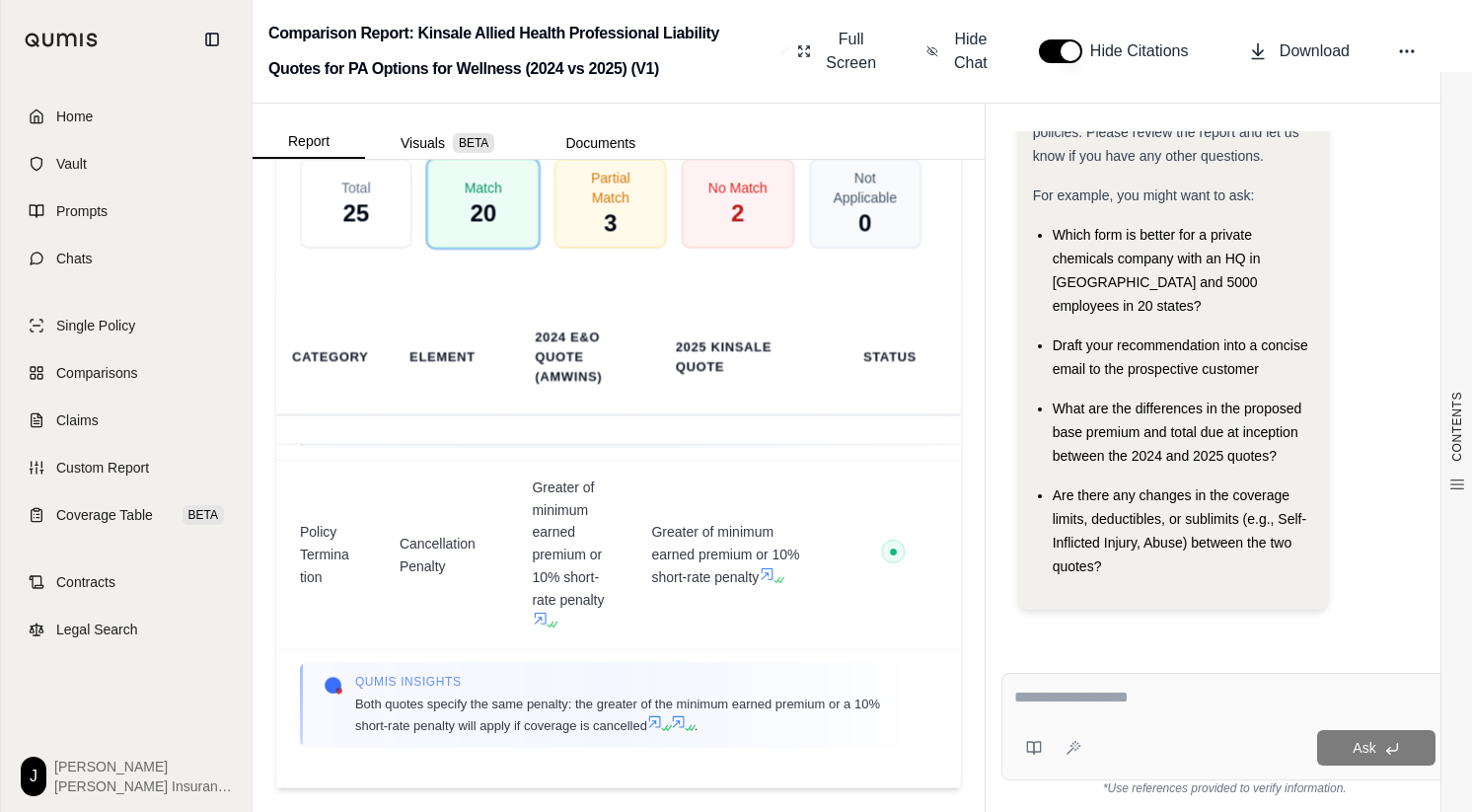 click at bounding box center (1224, 698) 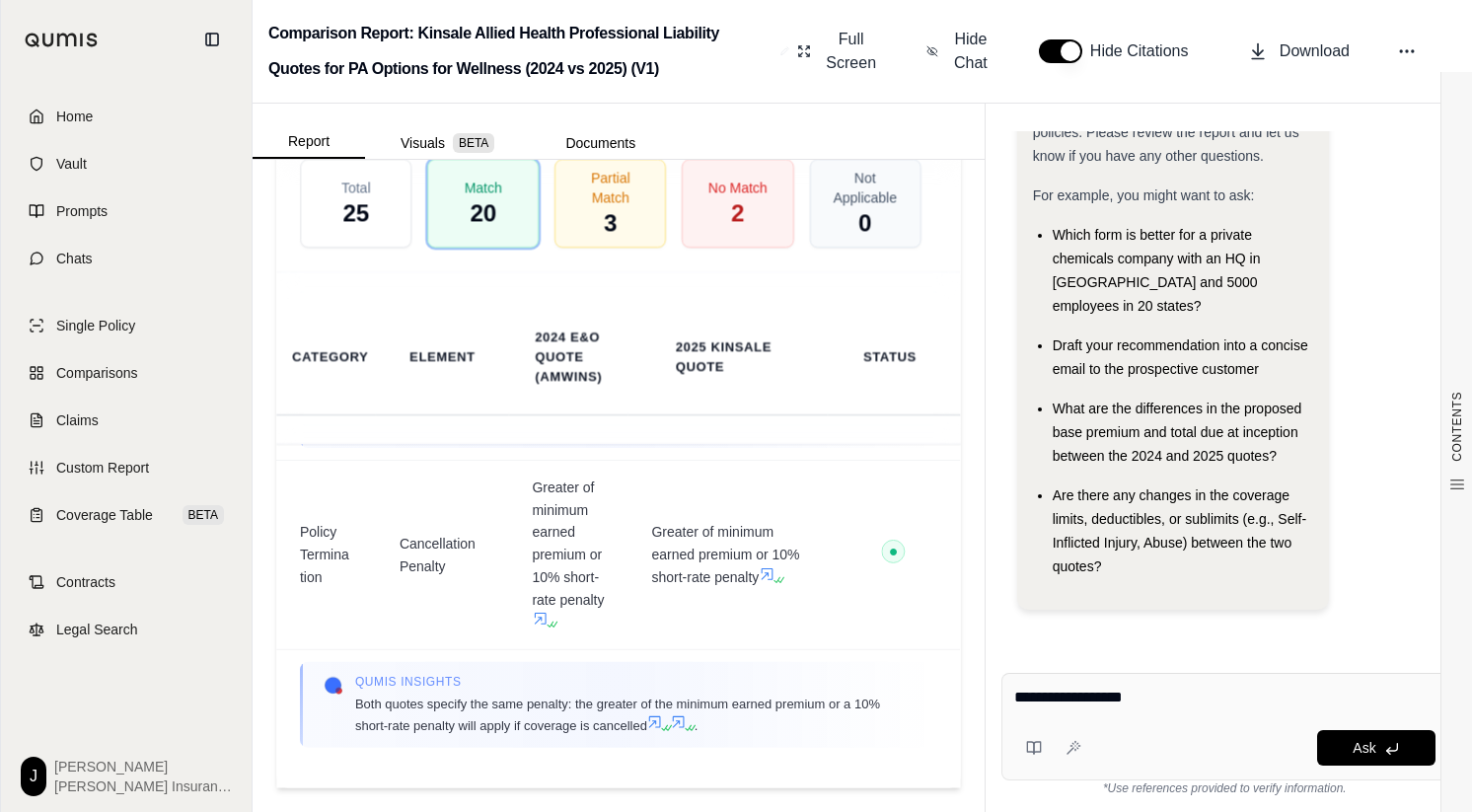 click on "**********" at bounding box center [1224, 698] 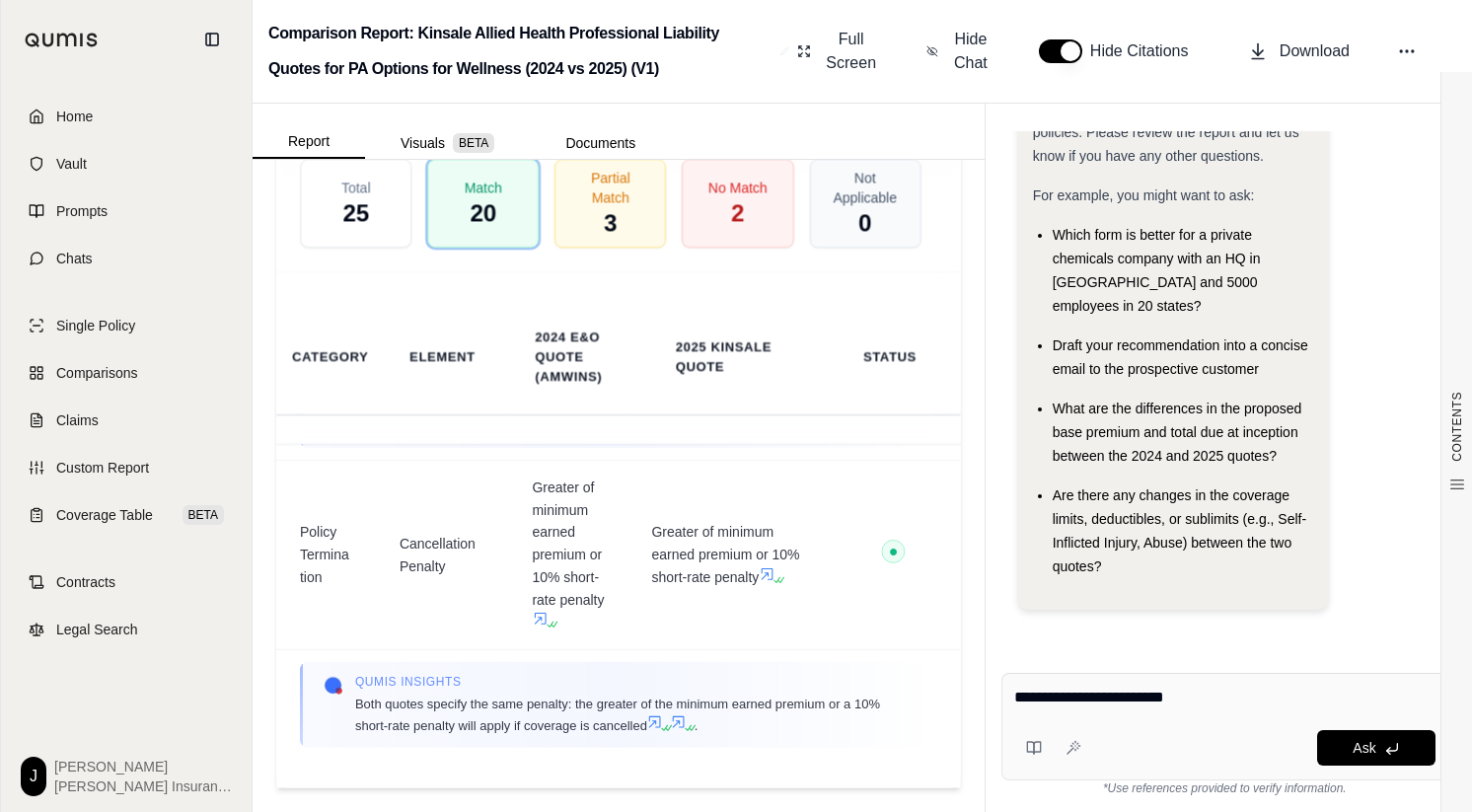 type on "**********" 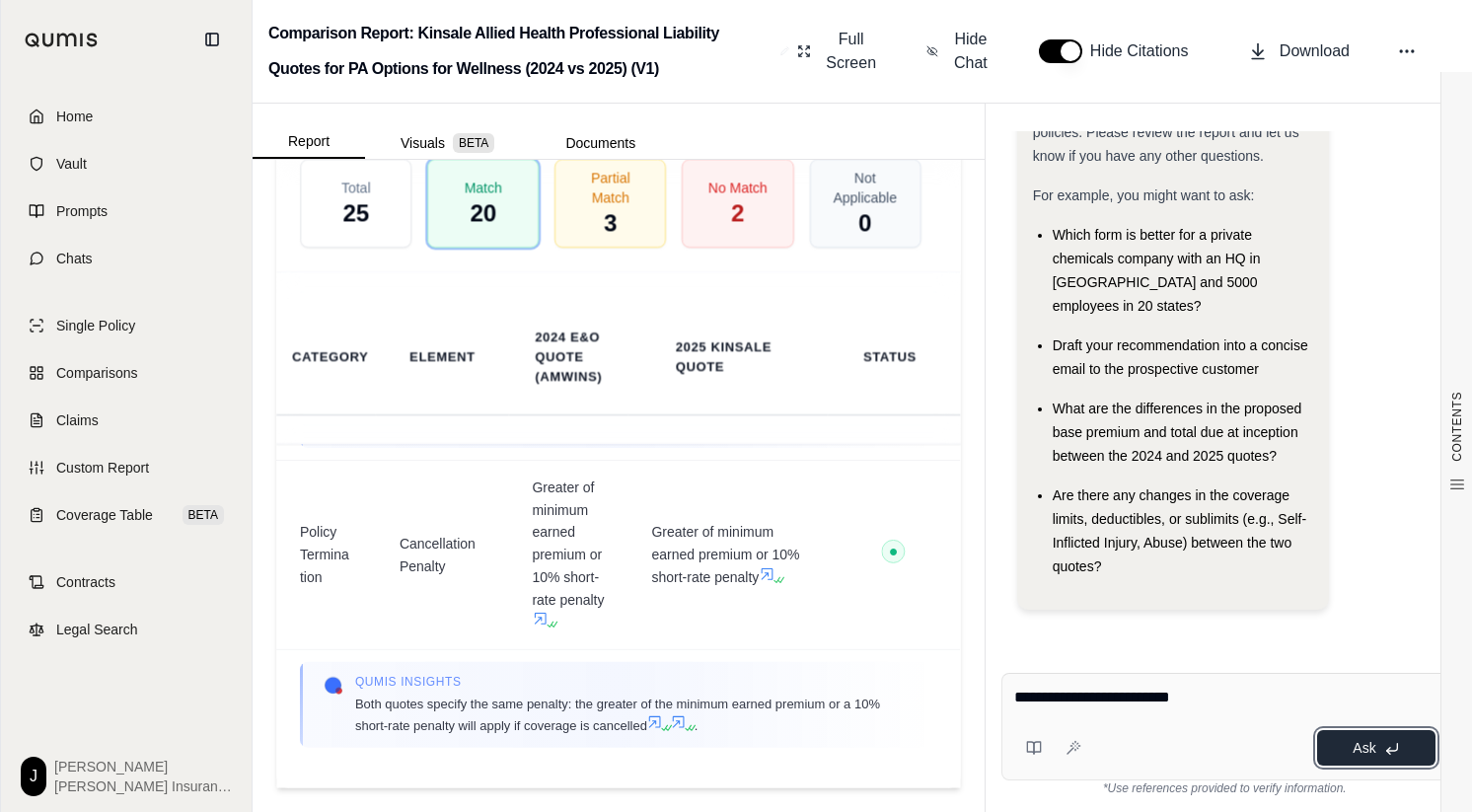 click on "Ask" at bounding box center (1376, 748) 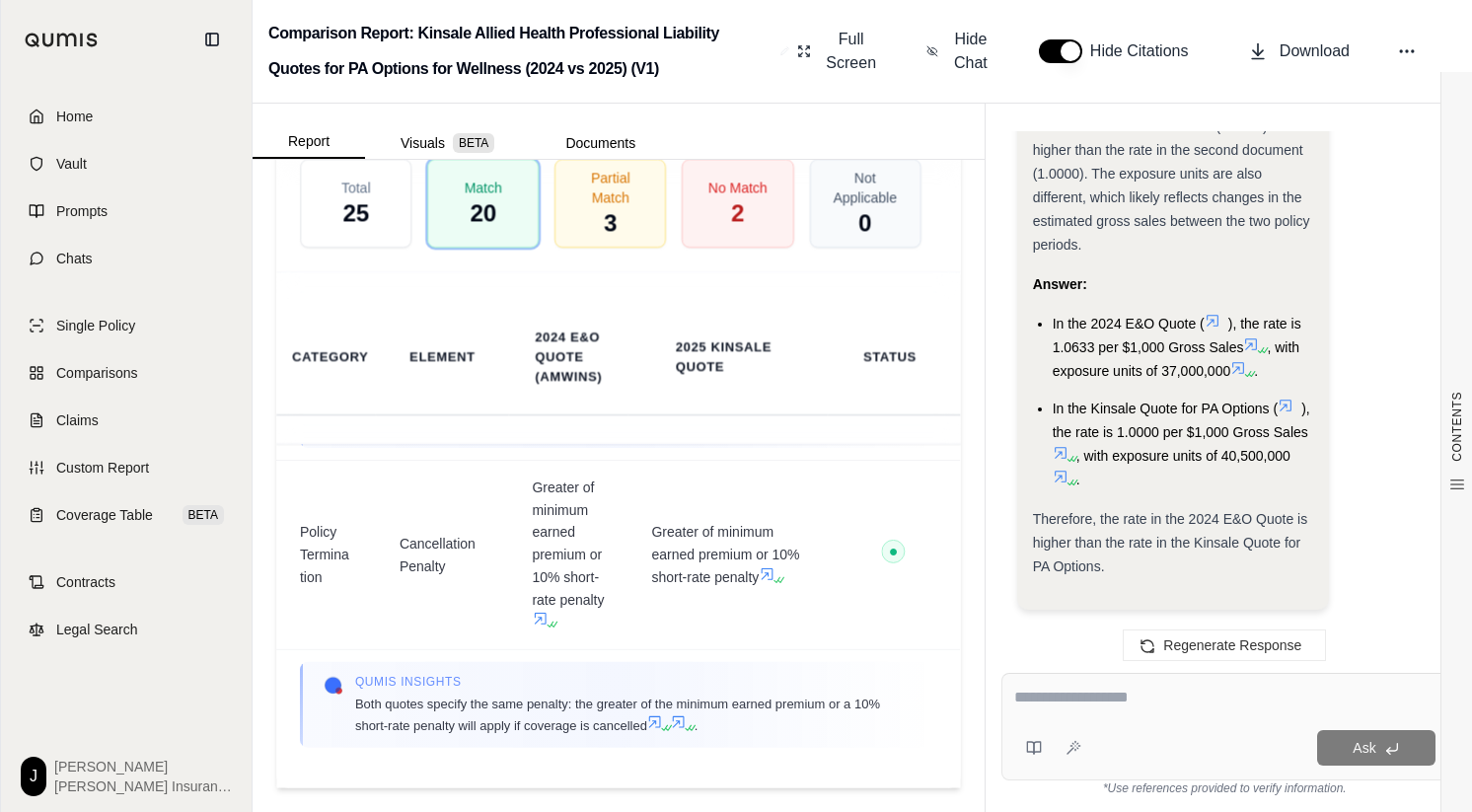 scroll, scrollTop: 1834, scrollLeft: 0, axis: vertical 